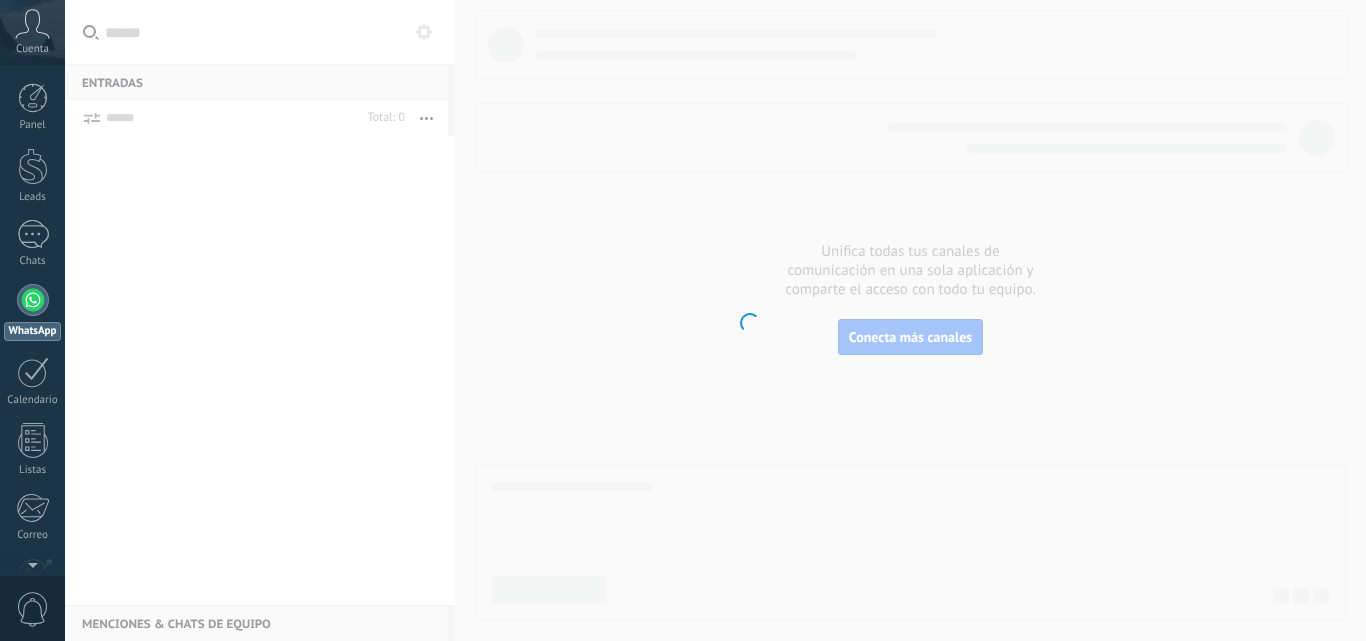 scroll, scrollTop: 0, scrollLeft: 0, axis: both 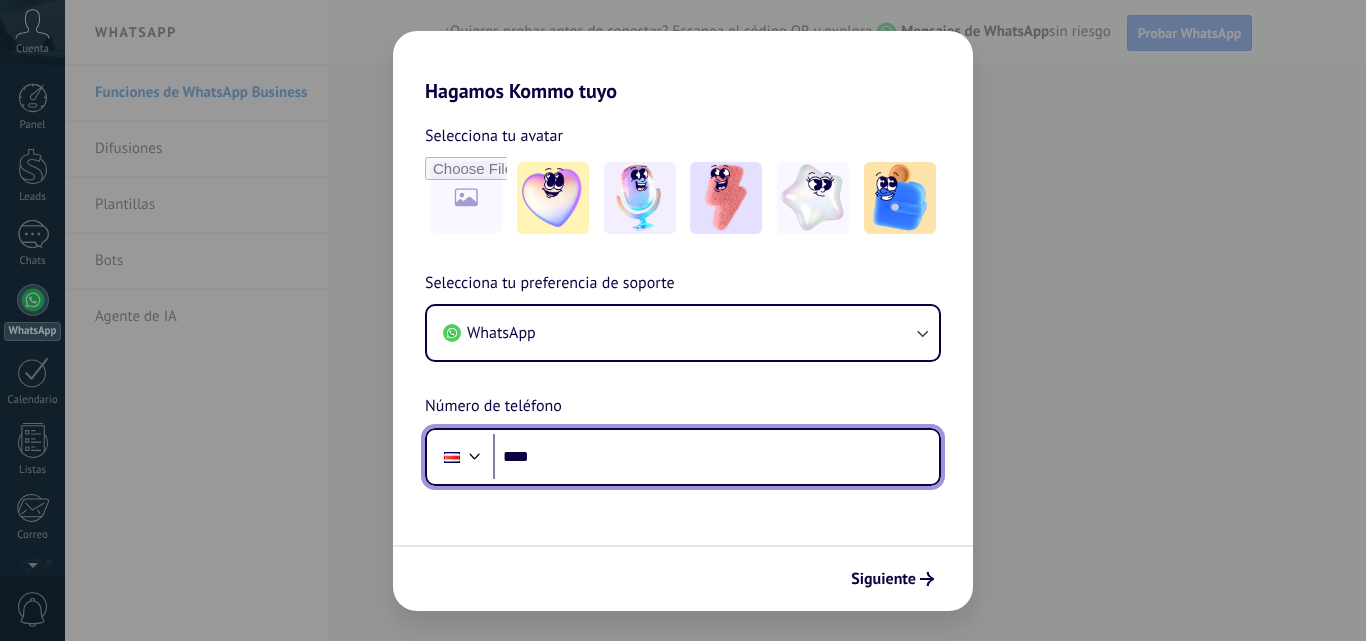 click on "****" at bounding box center [716, 457] 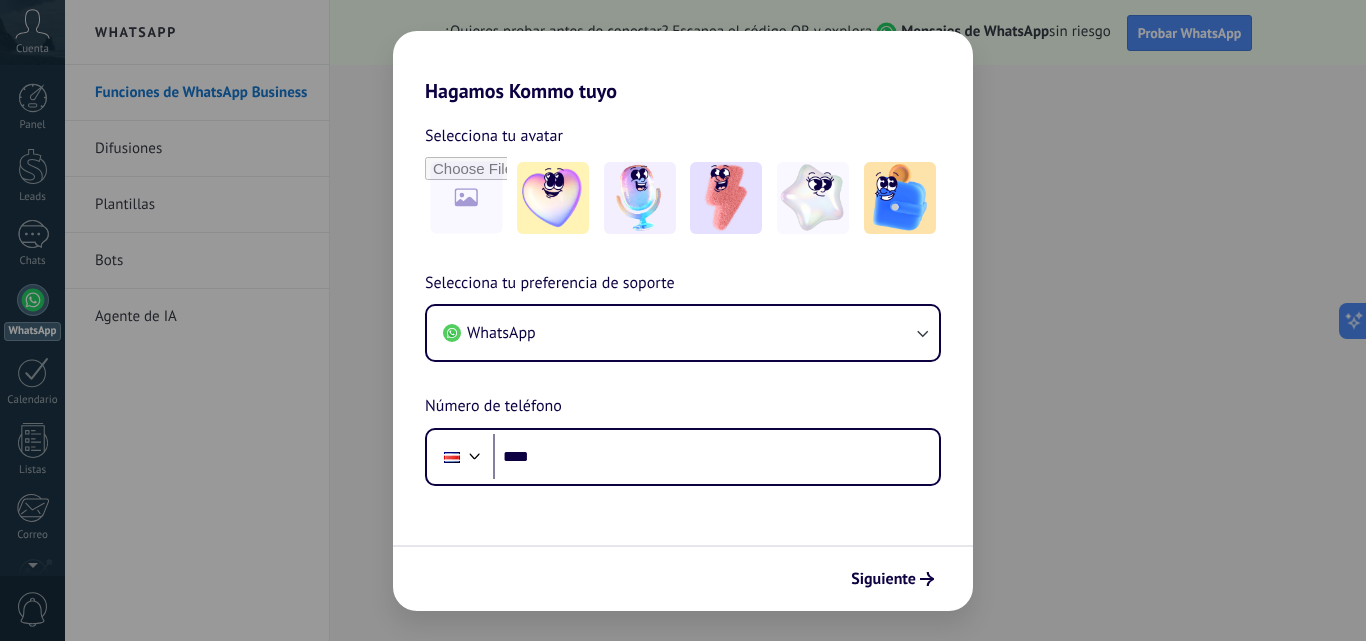 scroll, scrollTop: 0, scrollLeft: 0, axis: both 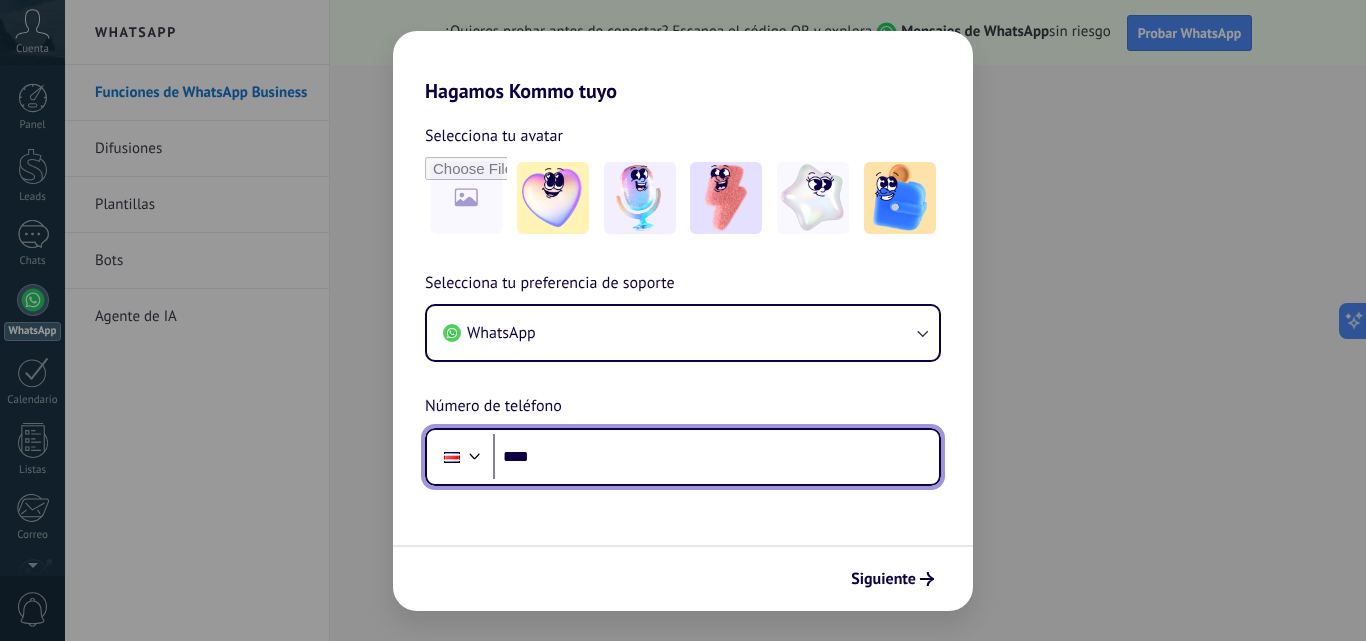 click on "****" at bounding box center (716, 457) 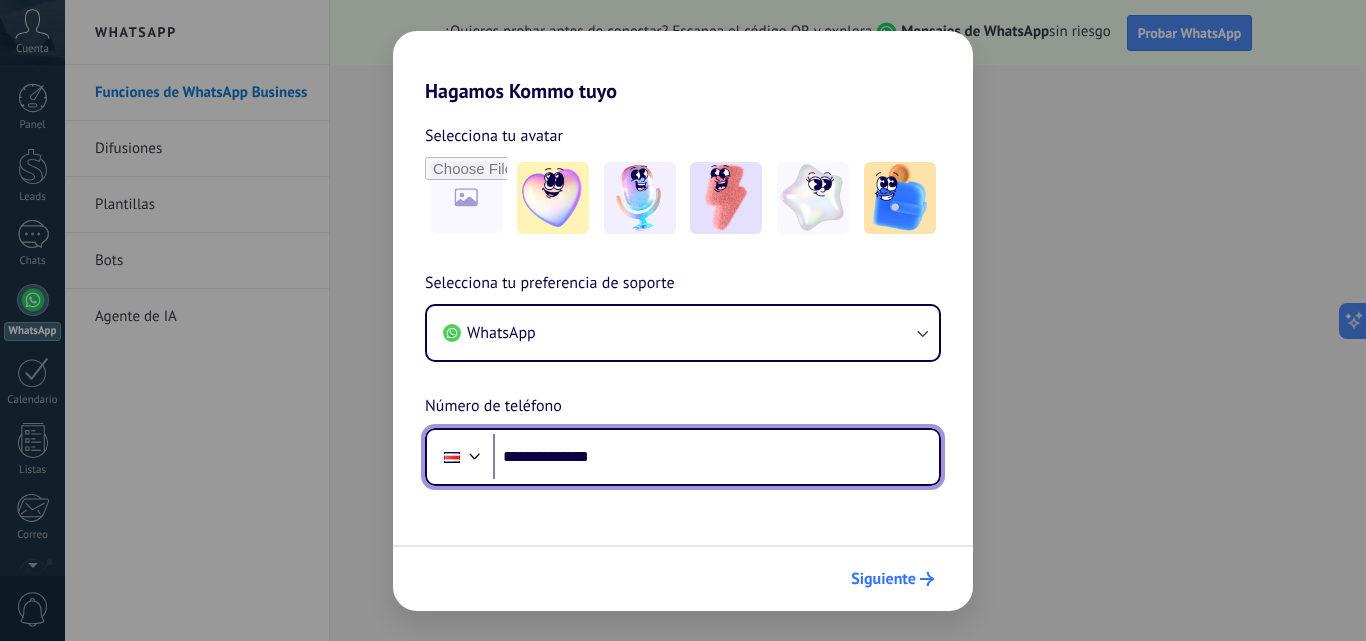 type on "**********" 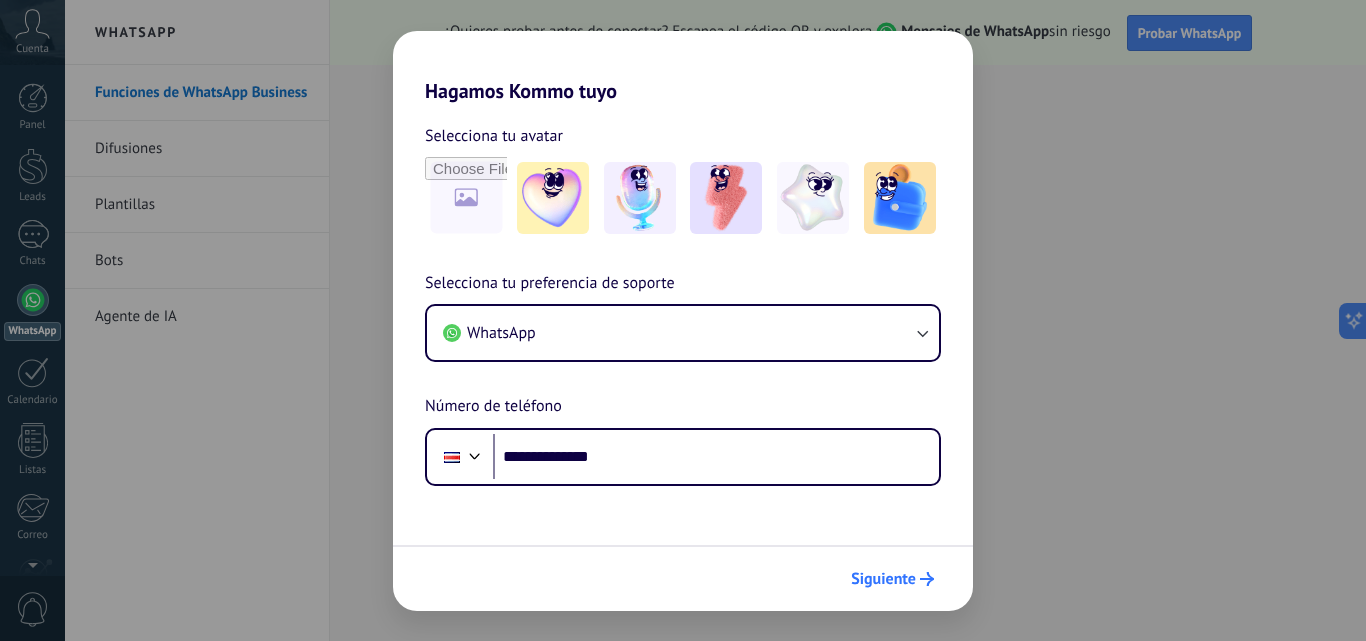 click on "Siguiente" at bounding box center (883, 579) 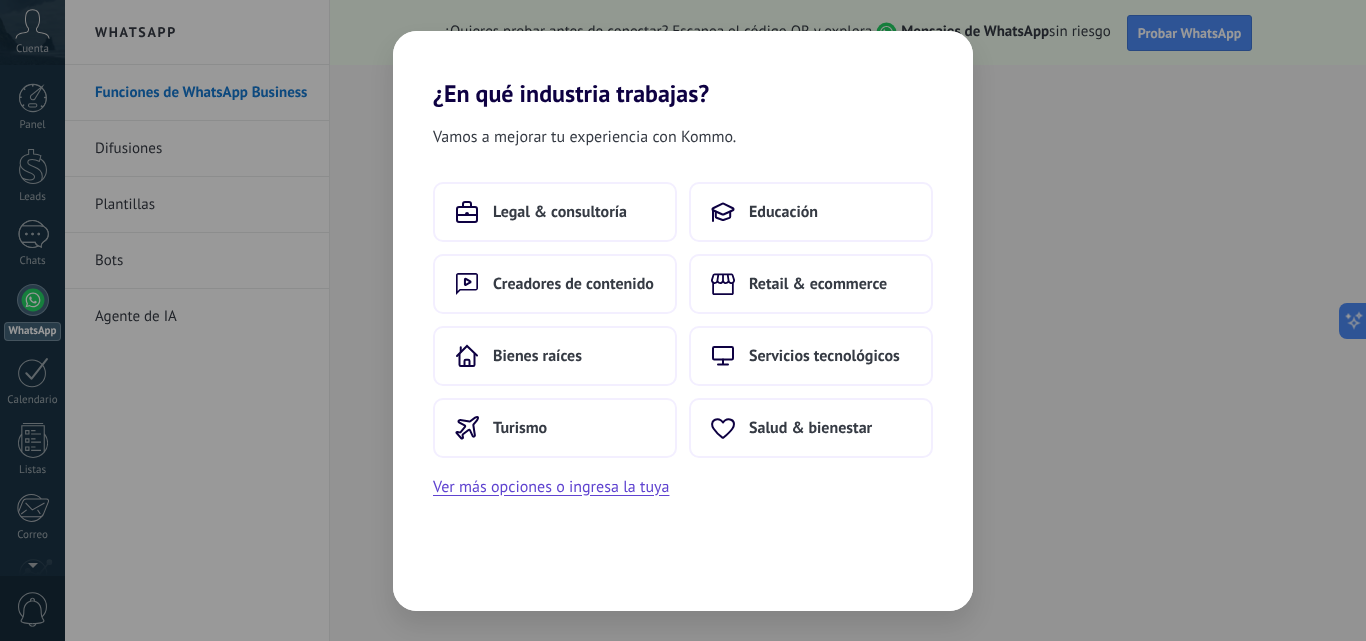 scroll, scrollTop: 0, scrollLeft: 0, axis: both 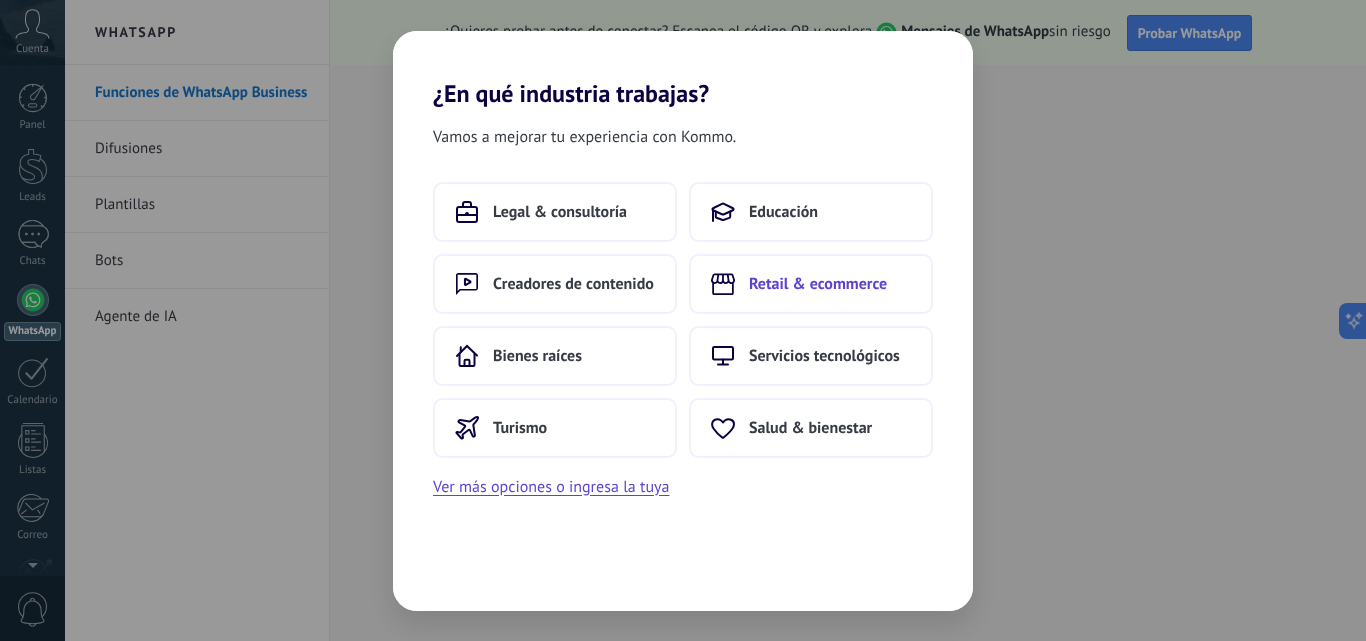 click on "Retail & ecommerce" at bounding box center [818, 284] 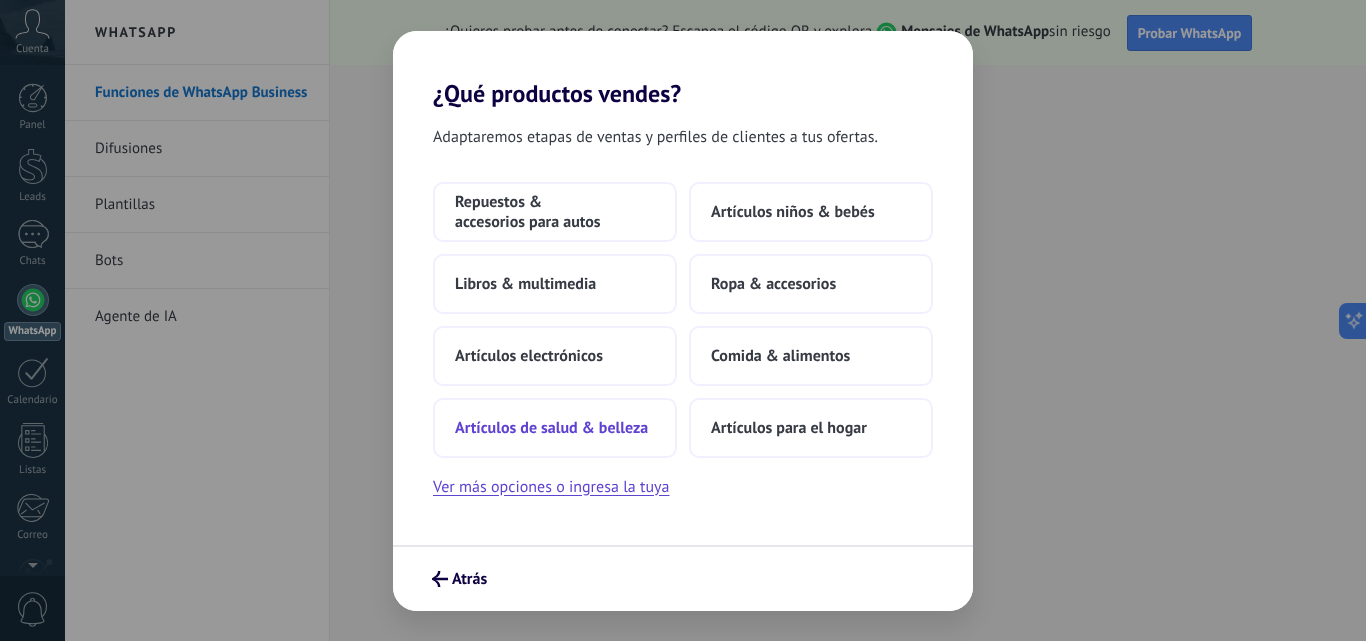 click on "Artículos de salud & belleza" at bounding box center (551, 428) 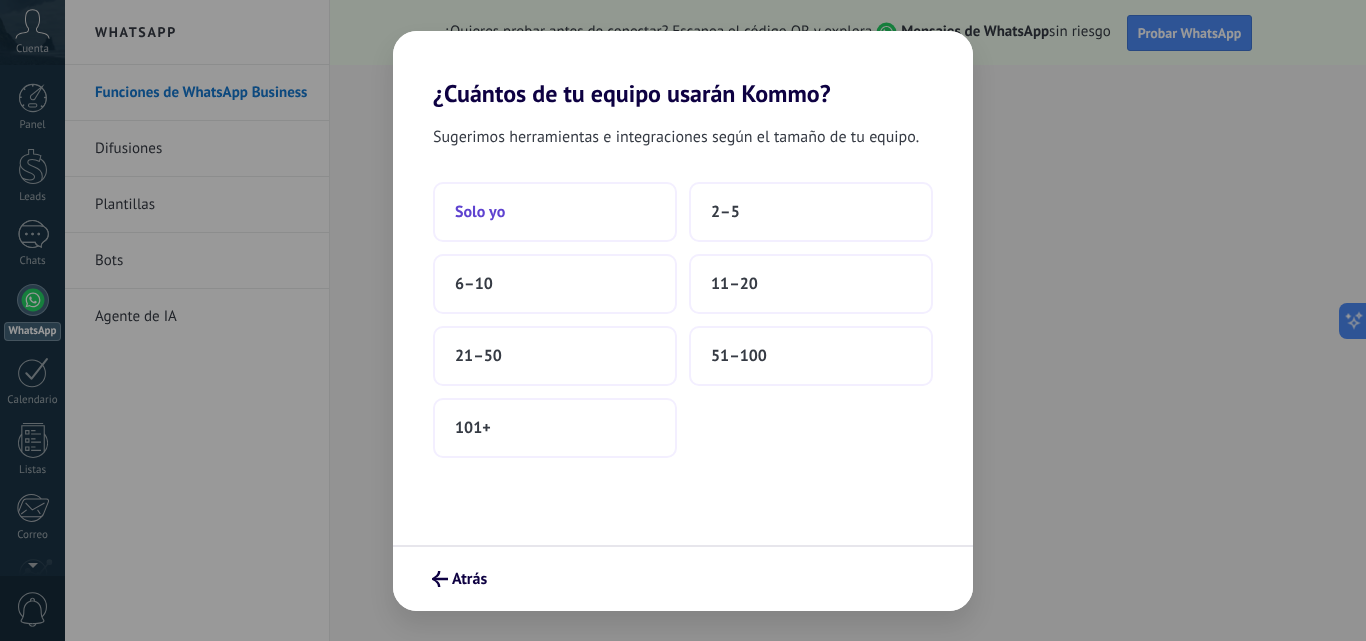 click on "Solo yo" at bounding box center (555, 212) 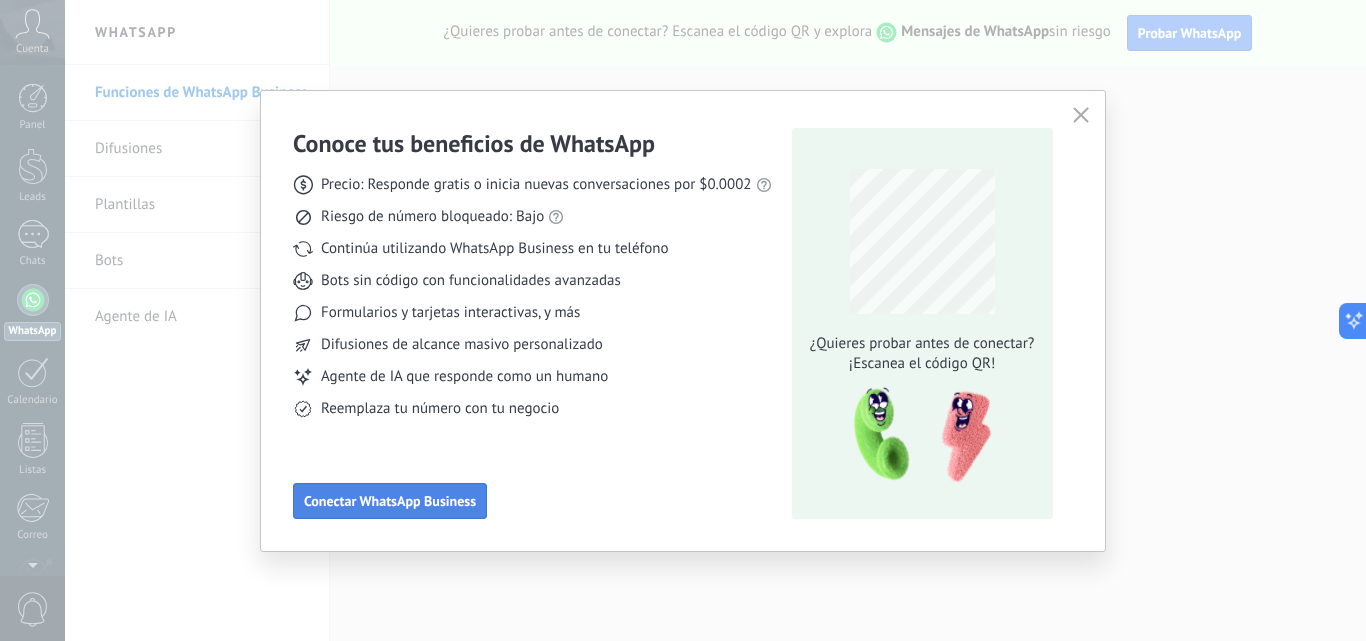 click on "Conectar WhatsApp Business" at bounding box center [390, 501] 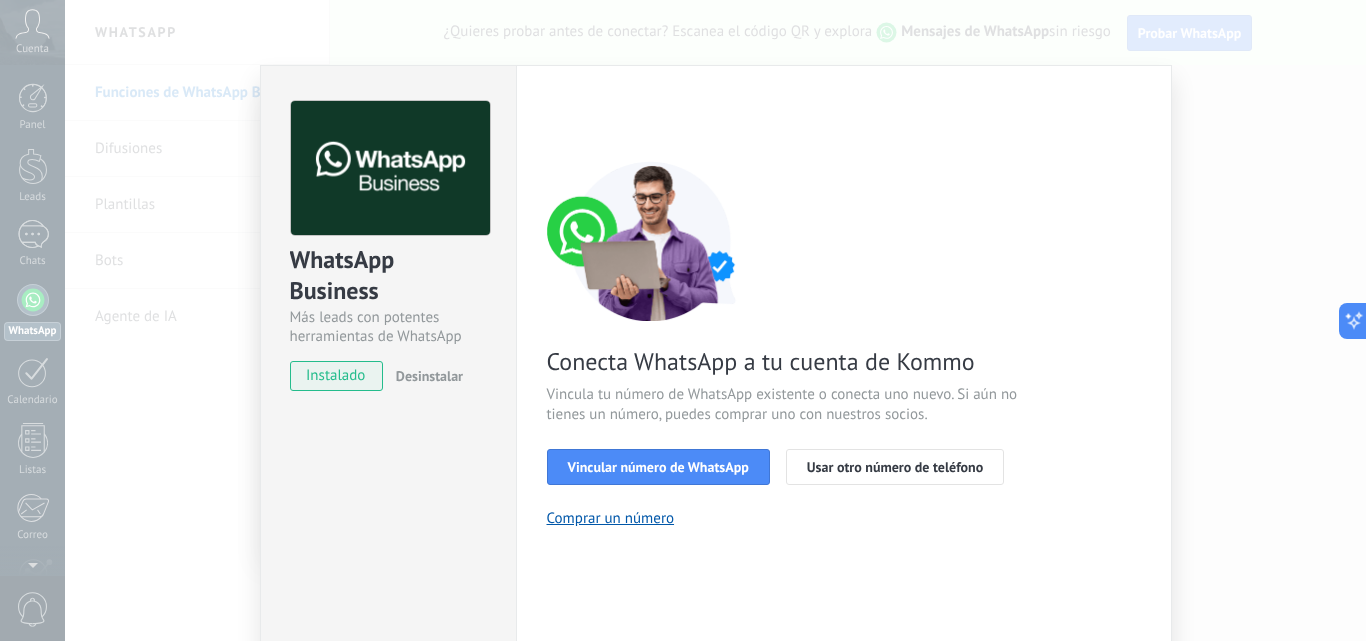 click on "instalado" at bounding box center (336, 376) 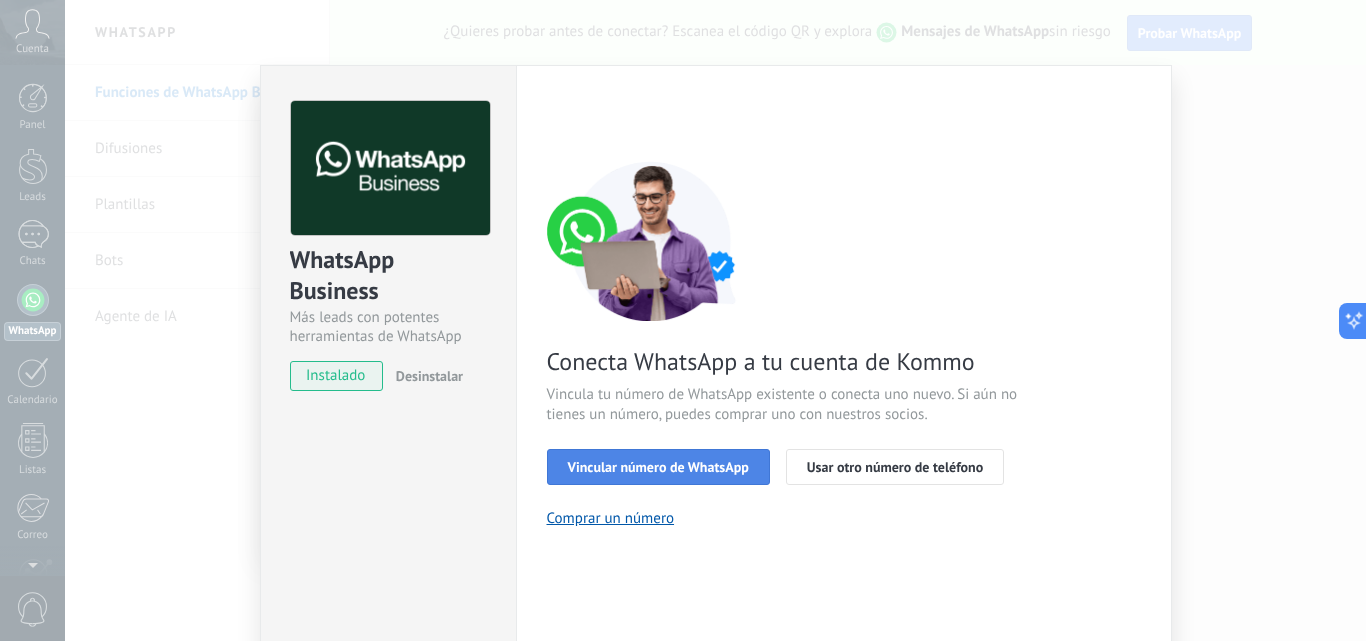 click on "Vincular número de WhatsApp" at bounding box center [658, 467] 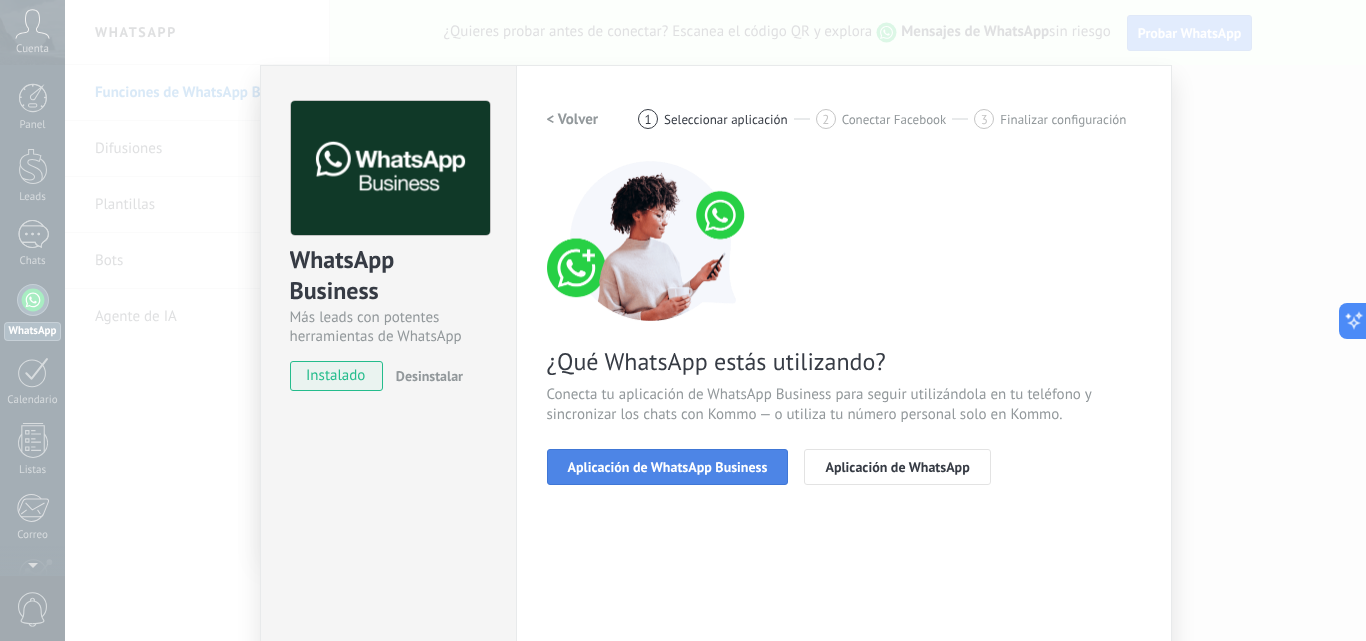 click on "Aplicación de WhatsApp Business" at bounding box center (668, 467) 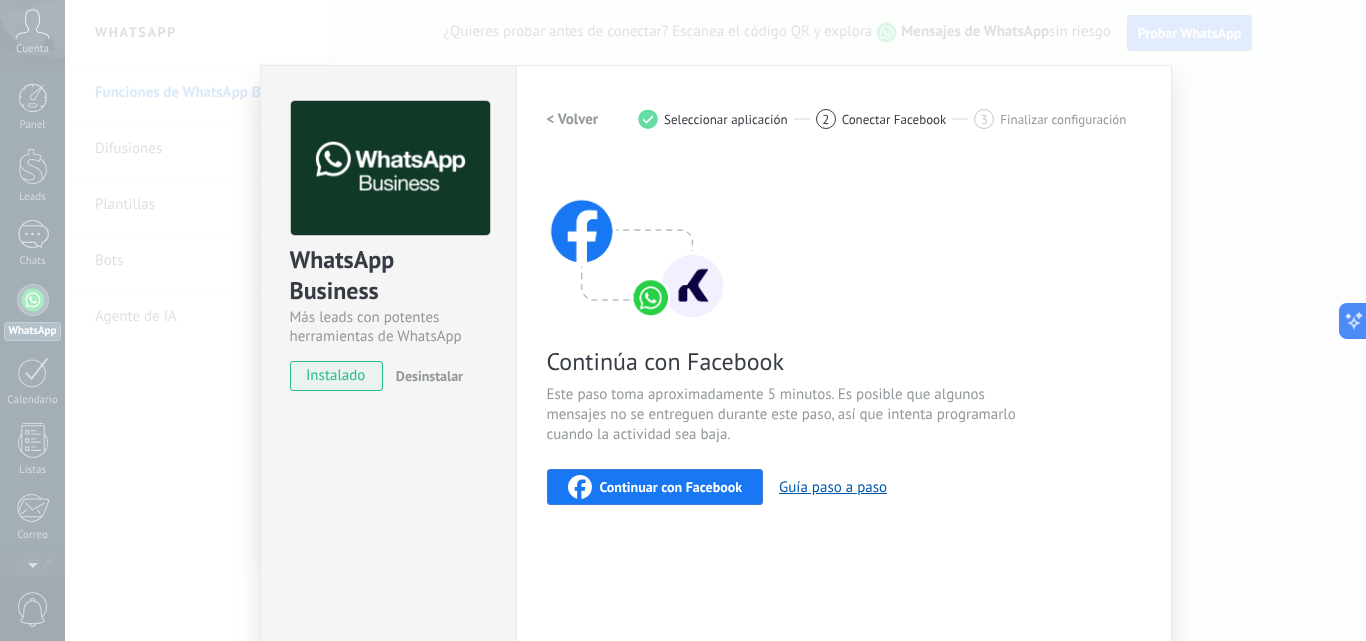 click on "Continuar con Facebook" at bounding box center [655, 487] 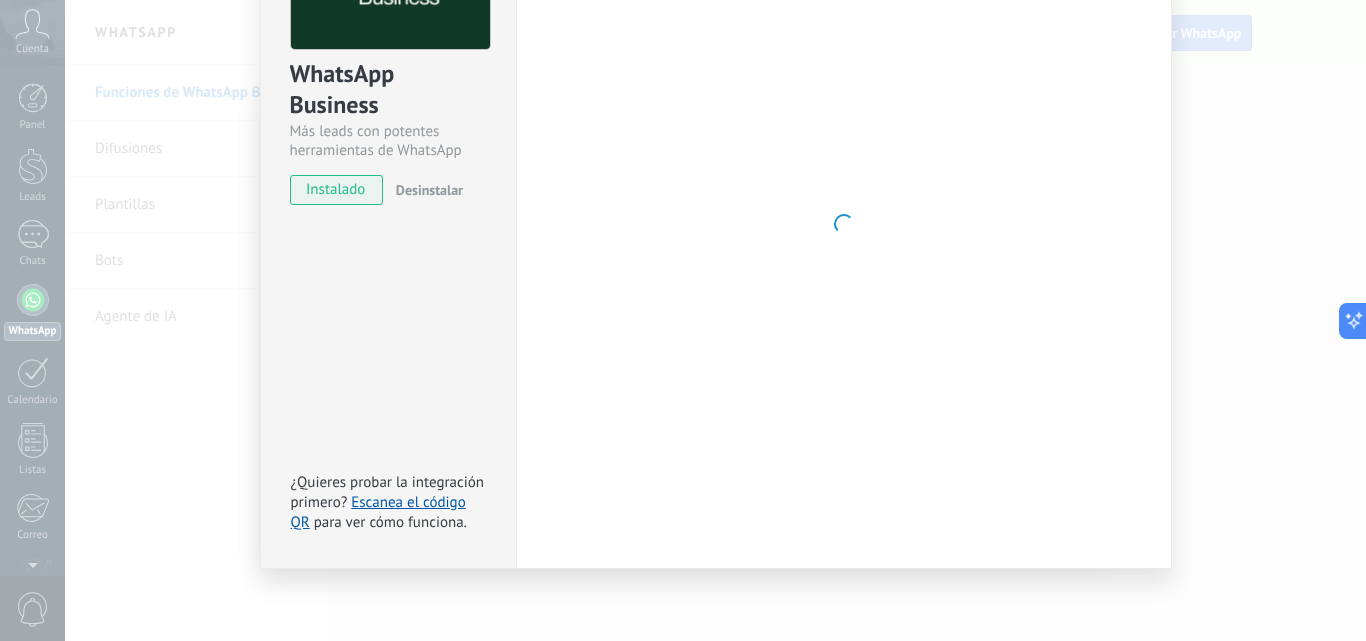 scroll, scrollTop: 189, scrollLeft: 0, axis: vertical 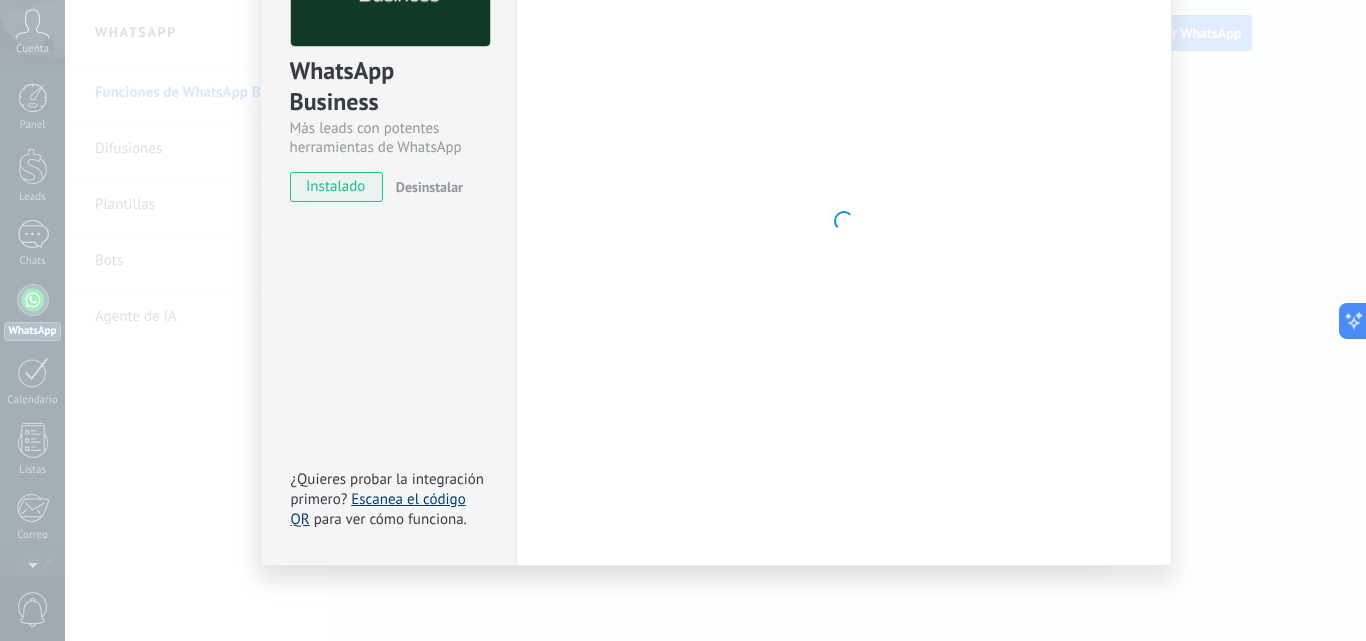 click on "Escanea el código QR" at bounding box center [378, 509] 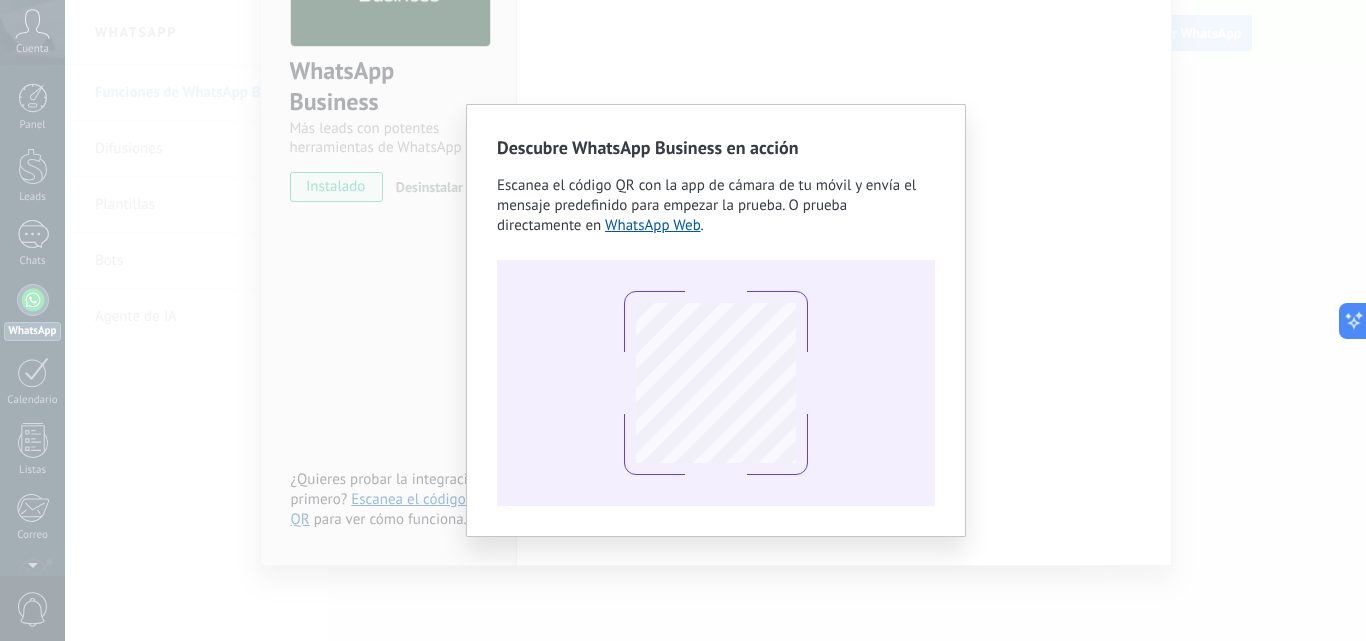 click at bounding box center [716, 383] 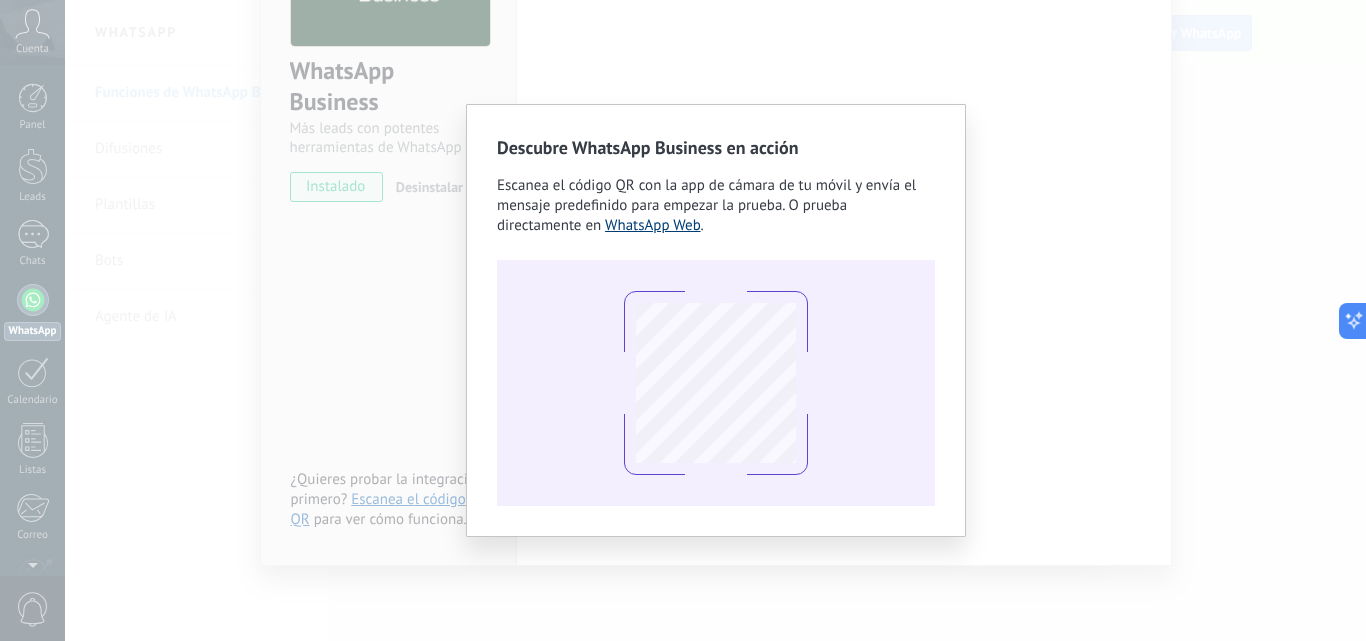 click on "WhatsApp Web" at bounding box center (653, 225) 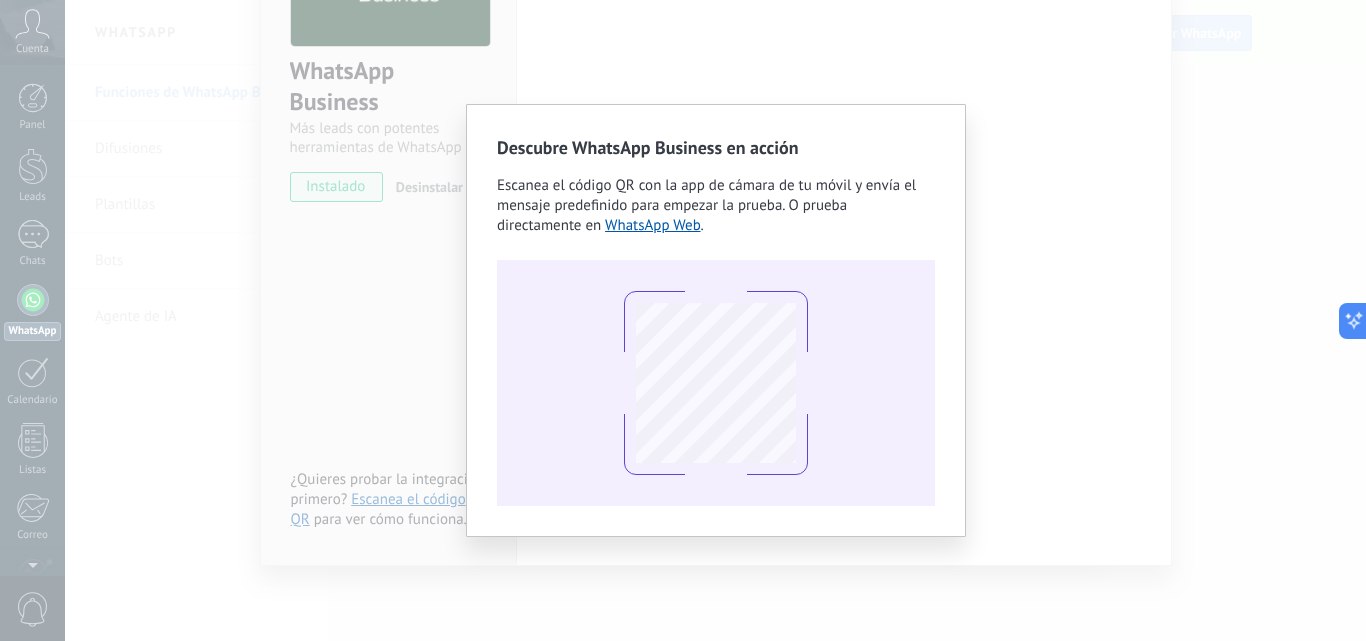 drag, startPoint x: 898, startPoint y: 303, endPoint x: 964, endPoint y: 174, distance: 144.90341 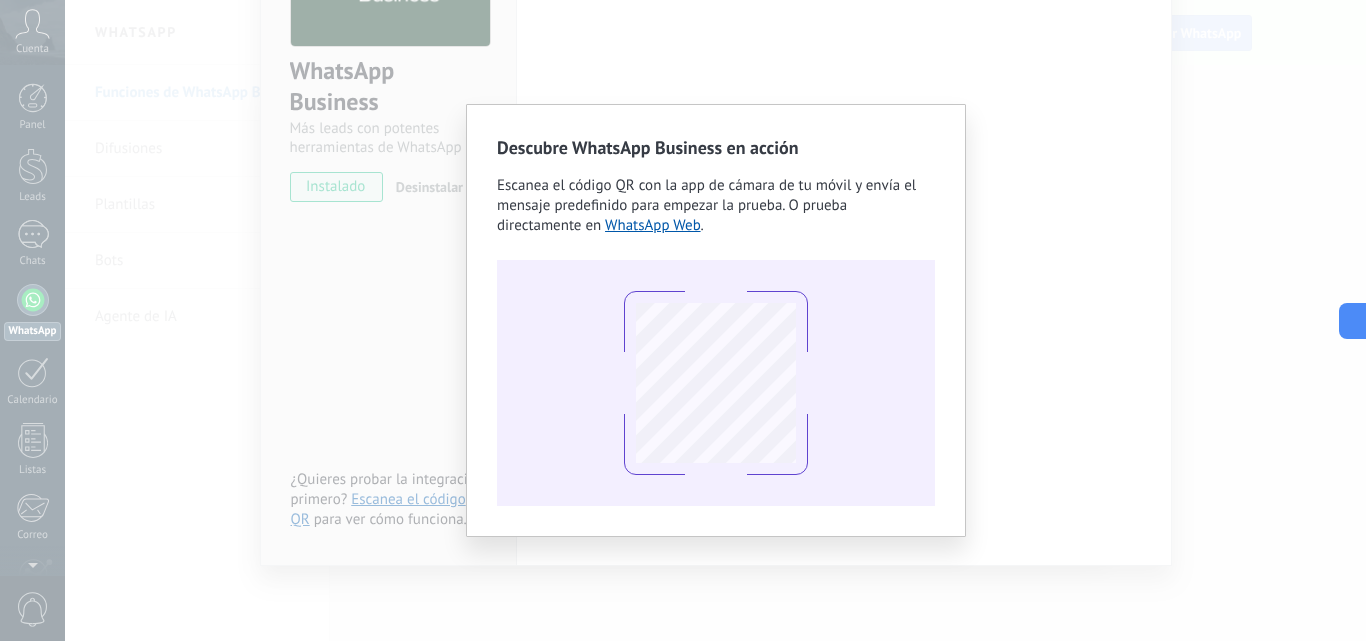 click on "Descubre WhatsApp Business en acción Escanea el código QR con la app de cámara de tu móvil y envía el mensaje predefinido para empezar la prueba. O prueba directamente en   WhatsApp Web ." at bounding box center [715, 320] 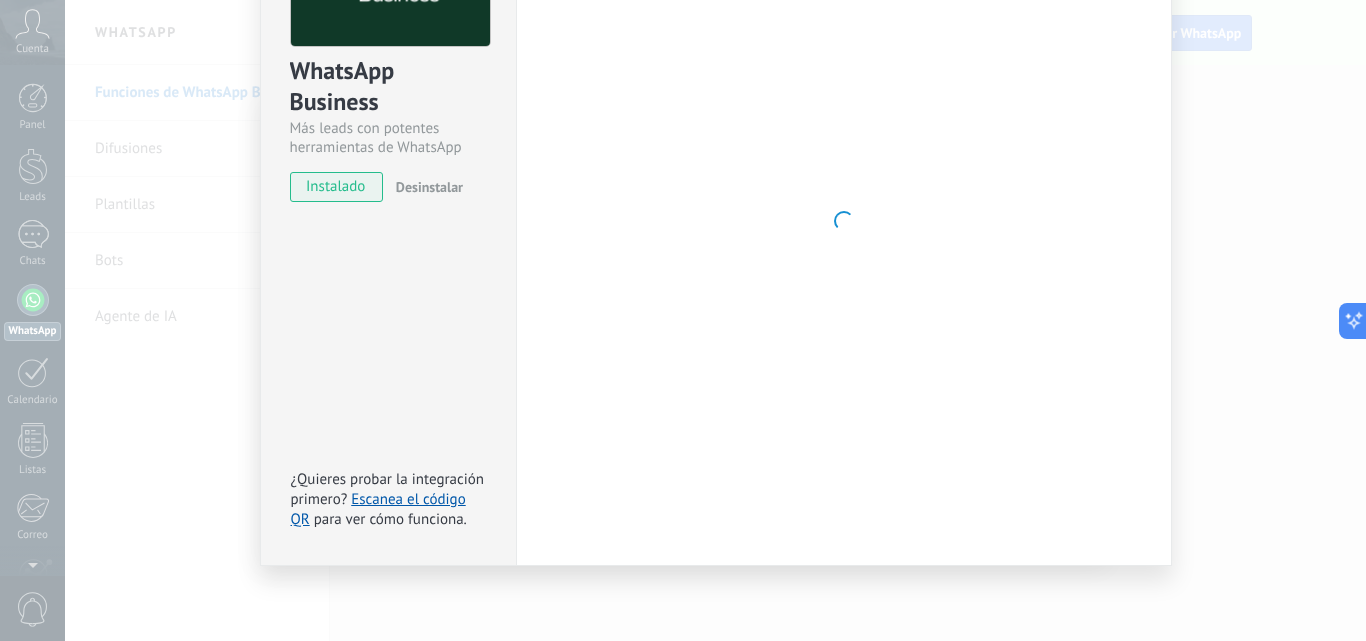 click at bounding box center [844, 221] 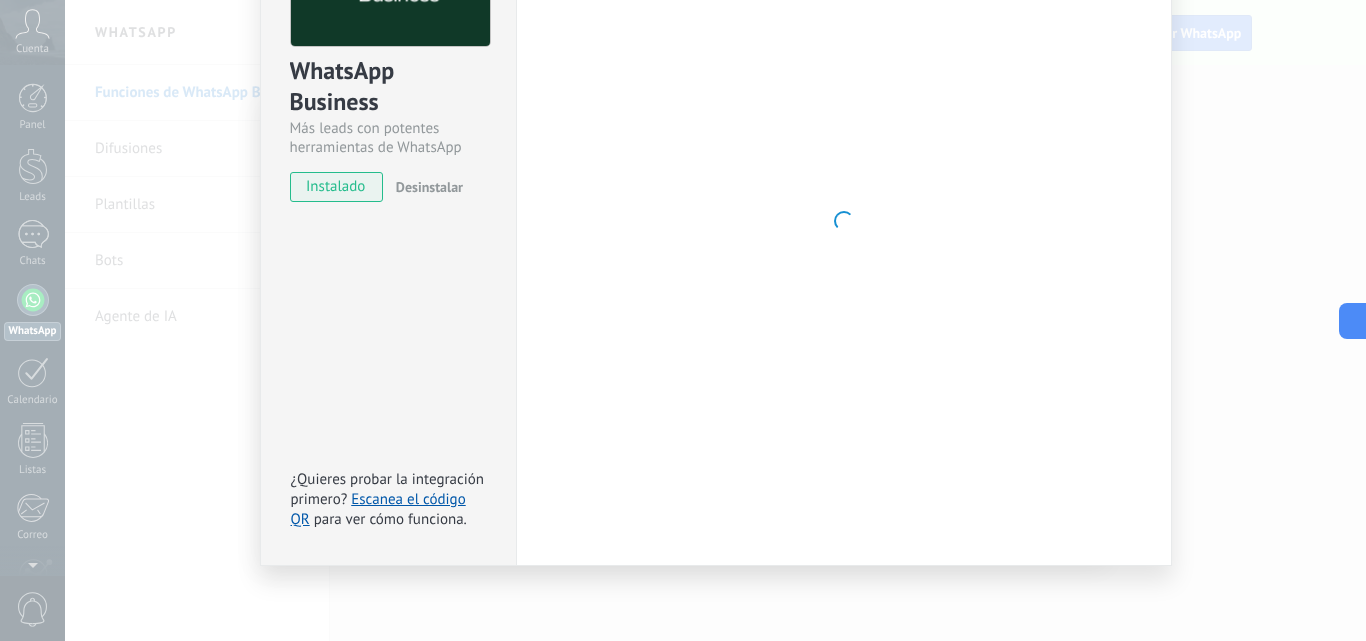 click on "WhatsApp Business Más leads con potentes herramientas de WhatsApp instalado Desinstalar ¿Quieres probar la integración primero?   Escanea el código QR   para ver cómo funciona. Configuraciones Autorizaciones This tab logs the users who have granted integration access to this account. If you want to to remove a user's ability to send requests to the account on behalf of this integration, you can revoke access. If access is revoked from all users, the integration will stop working. This app is installed, but no one has given it access yet. WhatsApp Cloud API más _:  Guardar < Volver 1 Seleccionar aplicación 2 Conectar Facebook  3 Finalizar configuración Continúa con Facebook Este paso toma aproximadamente 5 minutos. Es posible que algunos mensajes no se entreguen durante este paso, así que intenta programarlo cuando la actividad sea baja. Continuar con Facebook Guía paso a paso ¿Necesitas ayuda?" at bounding box center (715, 320) 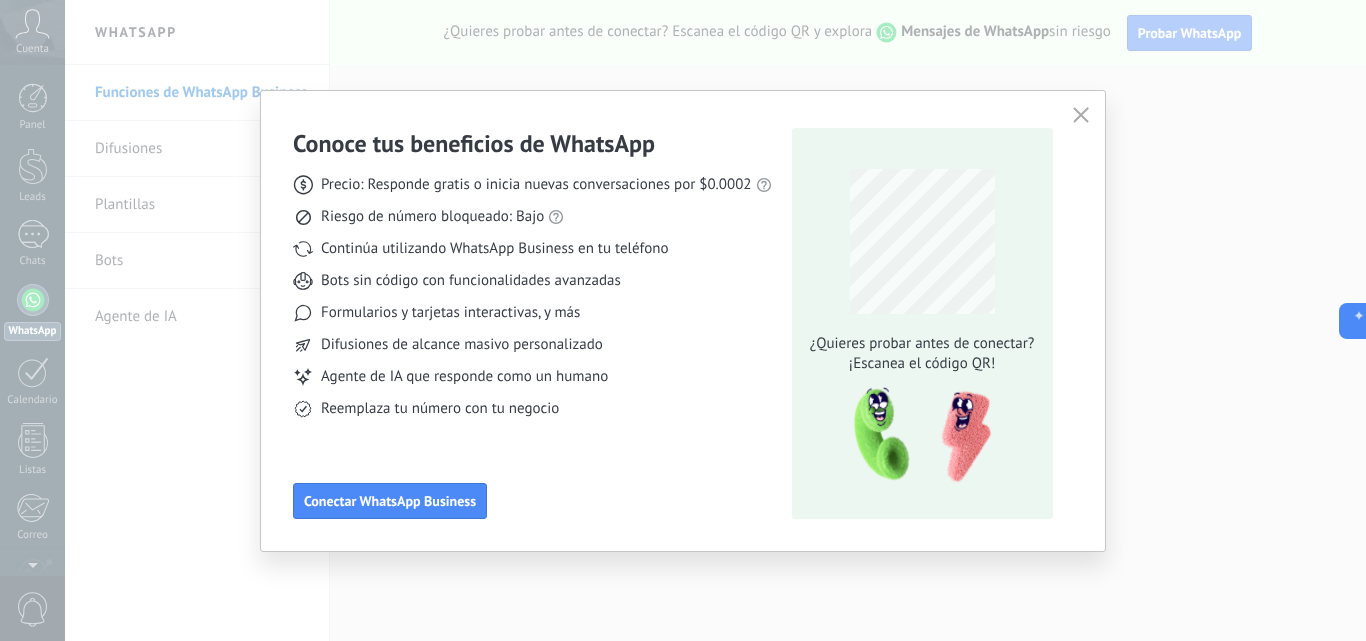 scroll, scrollTop: 0, scrollLeft: 0, axis: both 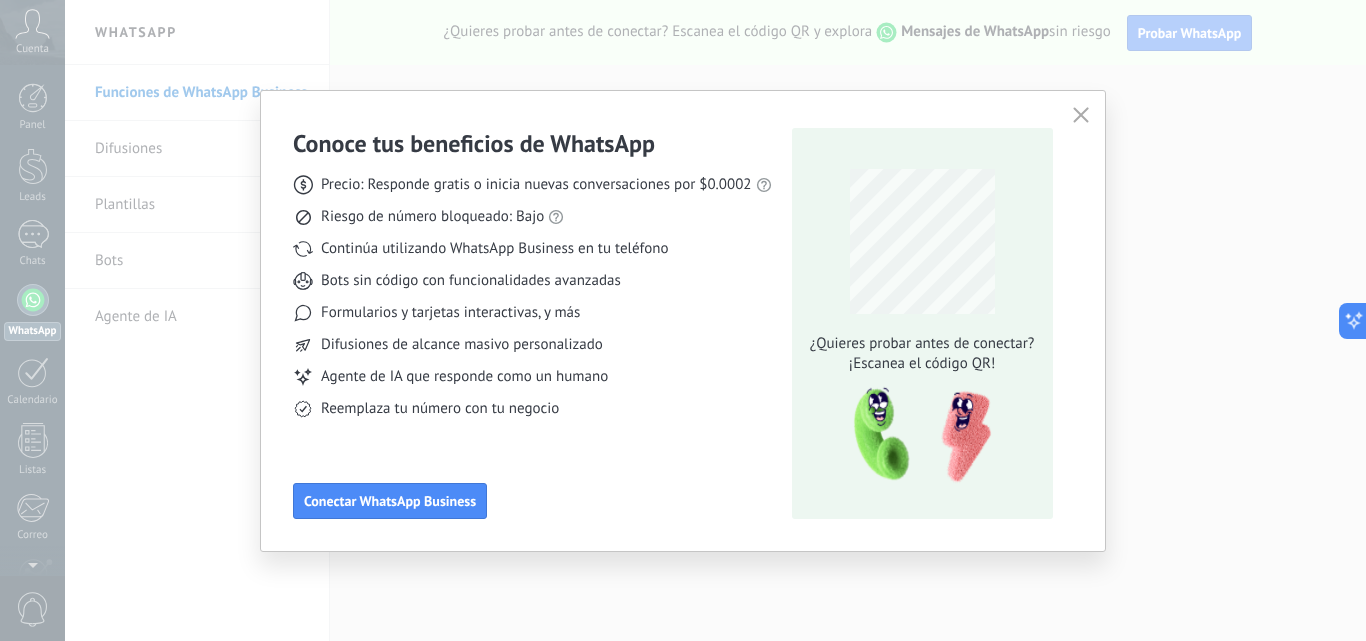 click 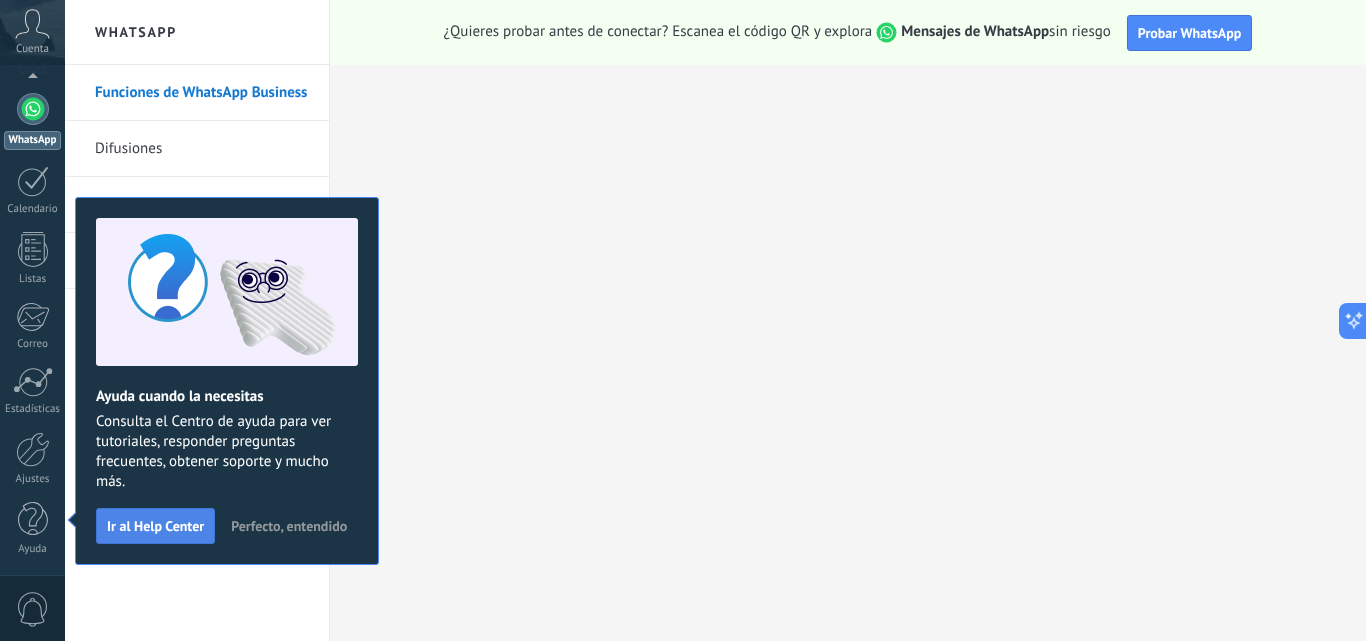 scroll, scrollTop: 0, scrollLeft: 0, axis: both 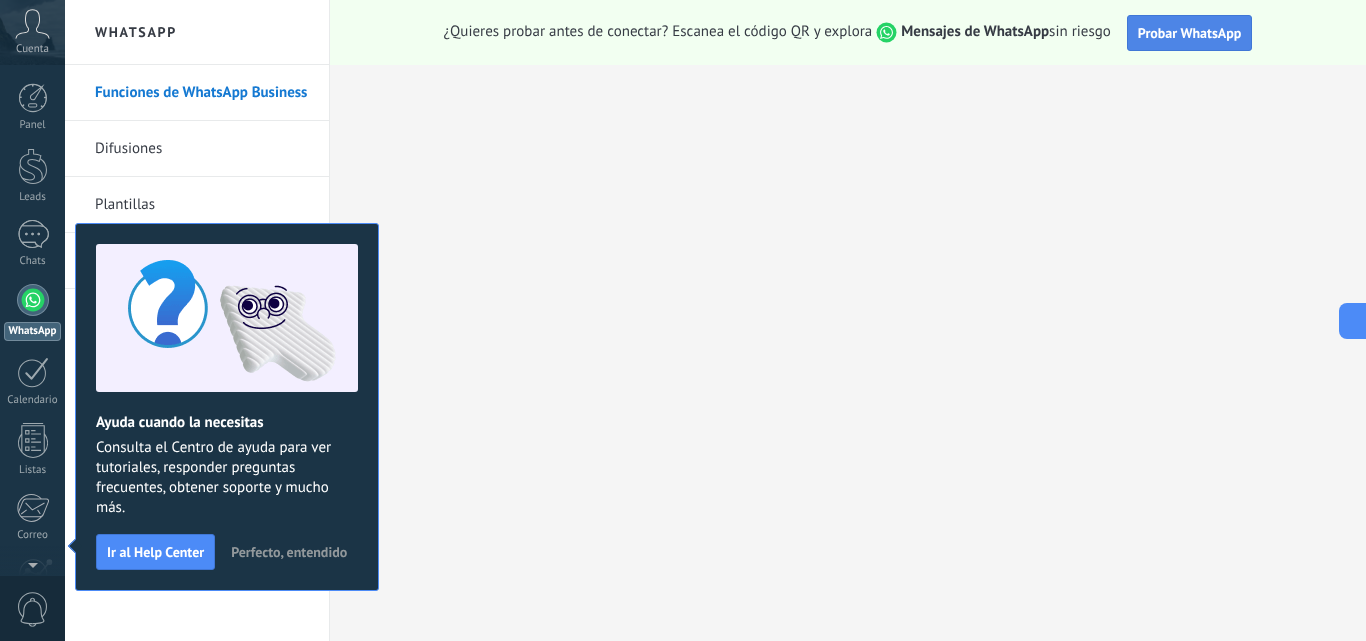 click on "Probar WhatsApp" at bounding box center (1190, 33) 